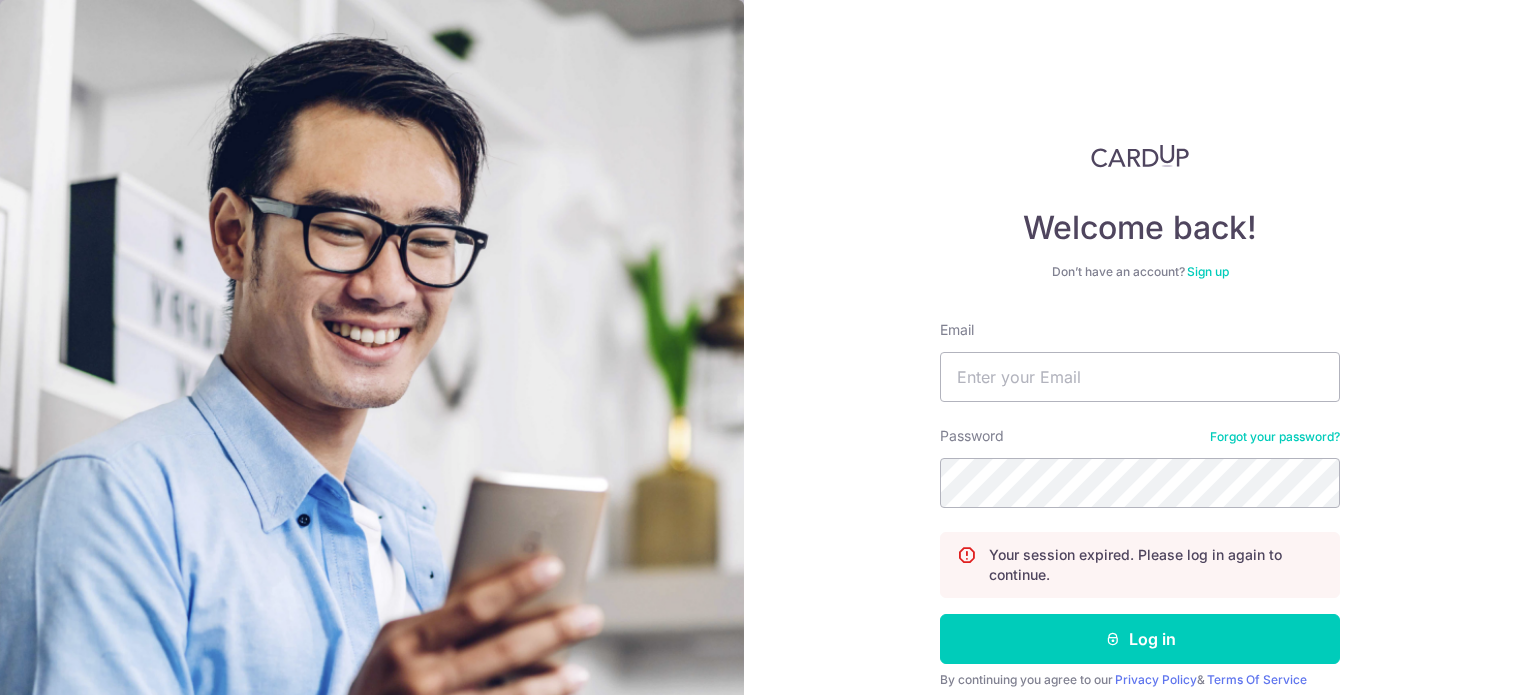 scroll, scrollTop: 0, scrollLeft: 0, axis: both 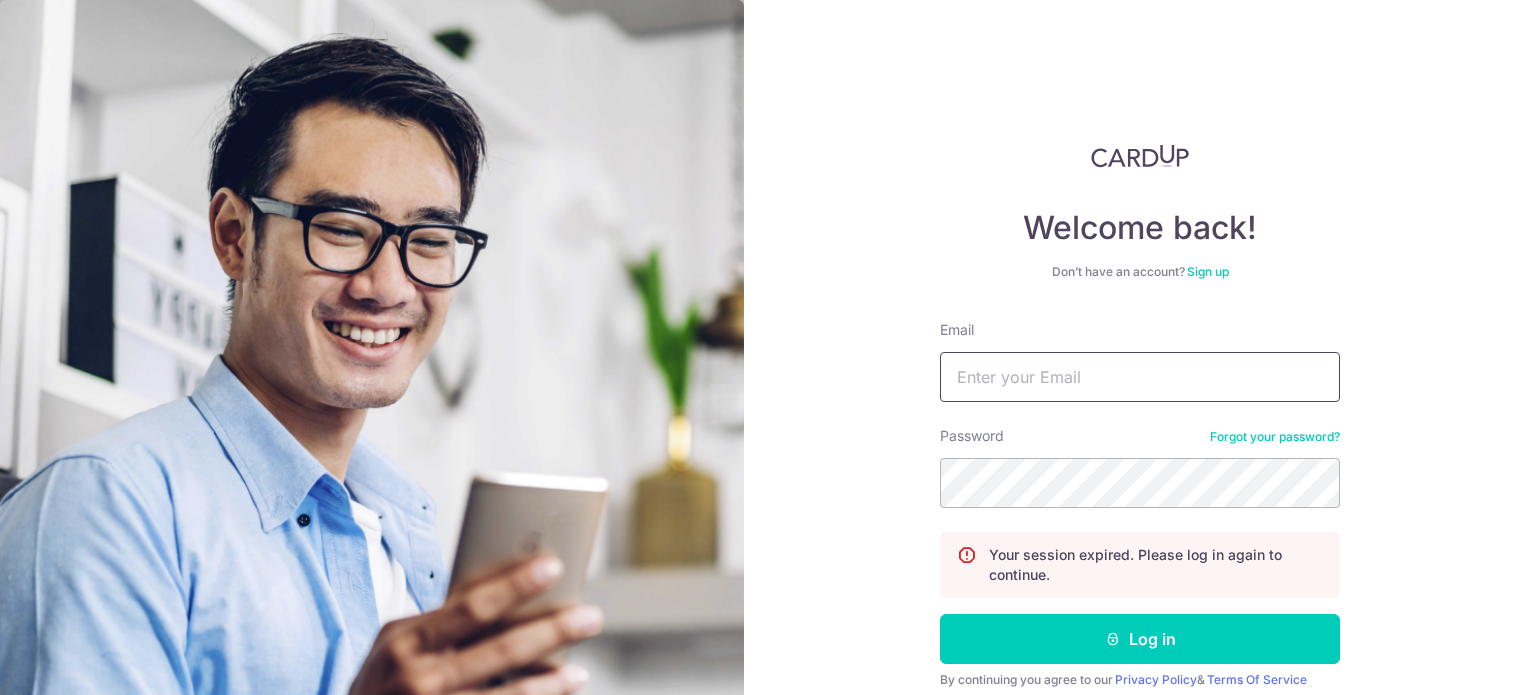 click on "Email" at bounding box center (1140, 377) 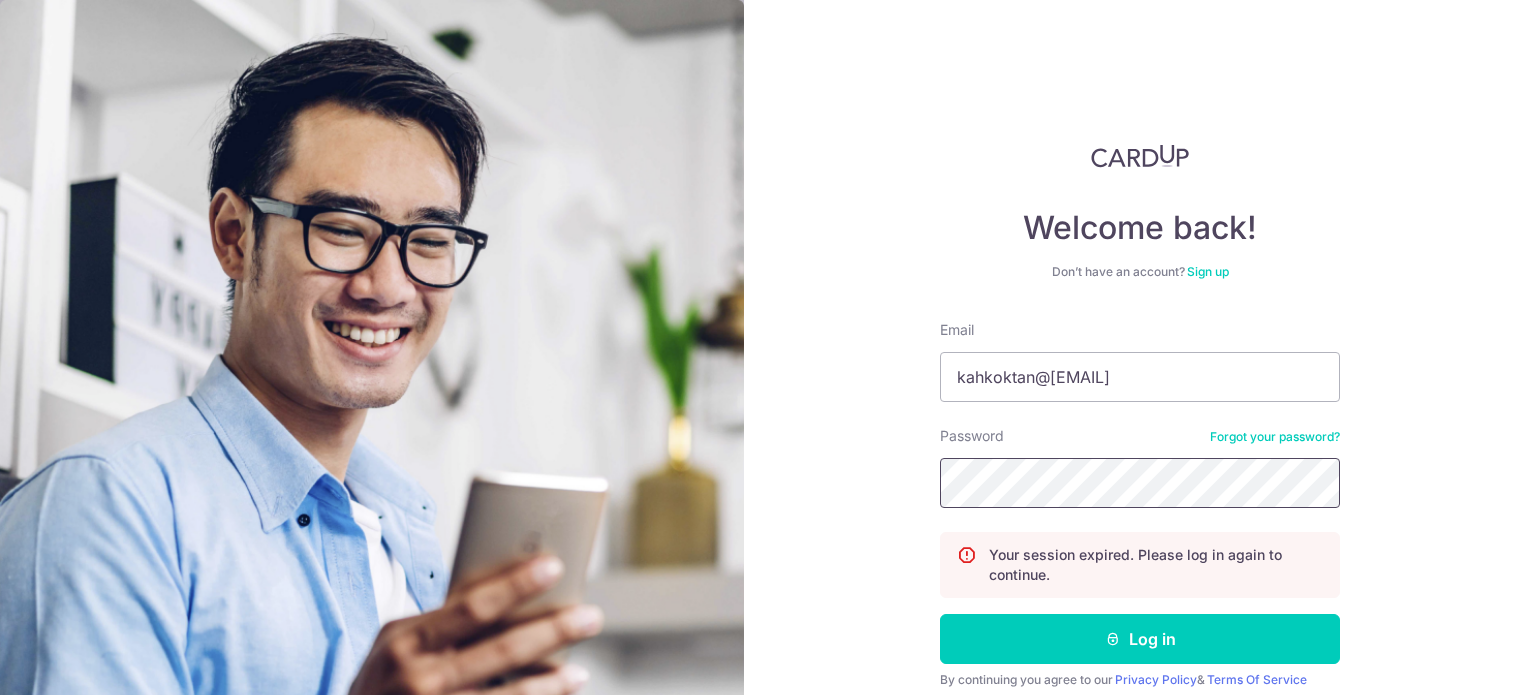 click on "Log in" at bounding box center (1140, 639) 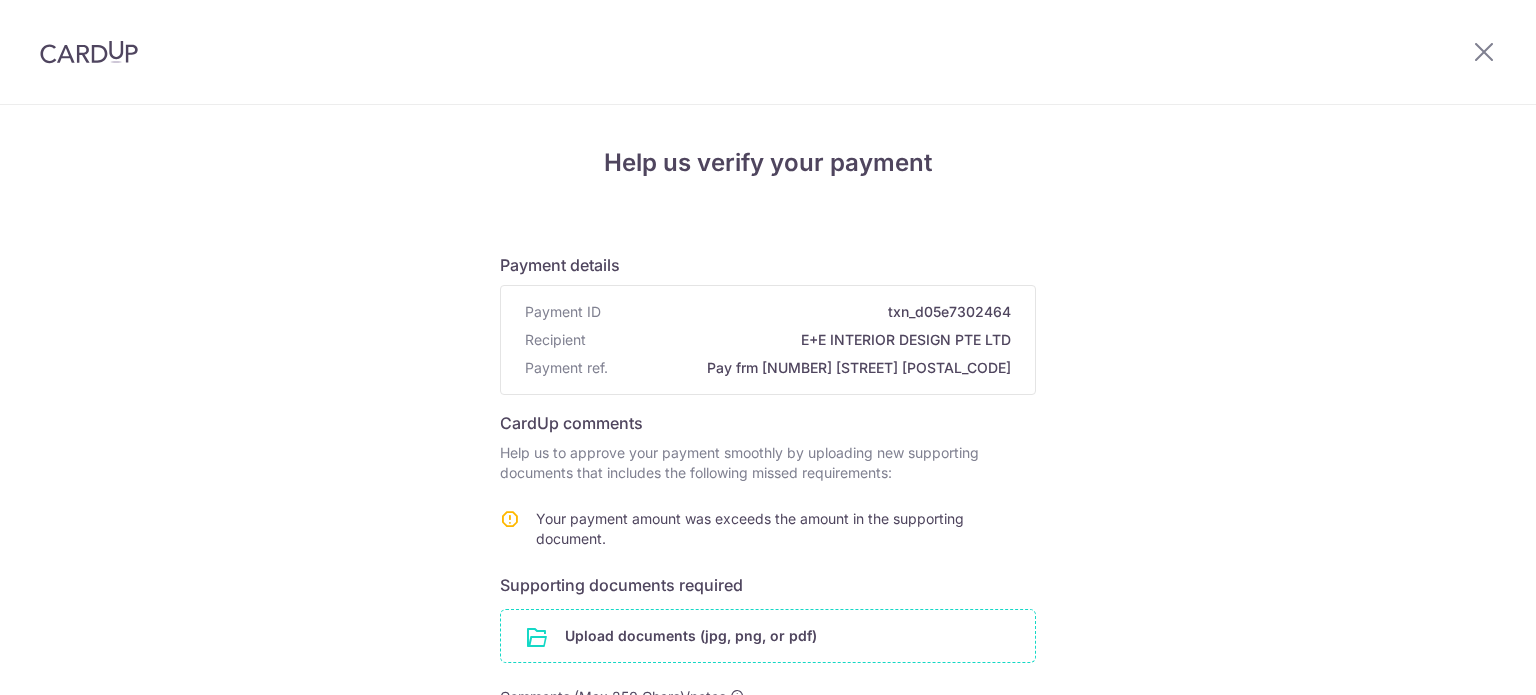 scroll, scrollTop: 0, scrollLeft: 0, axis: both 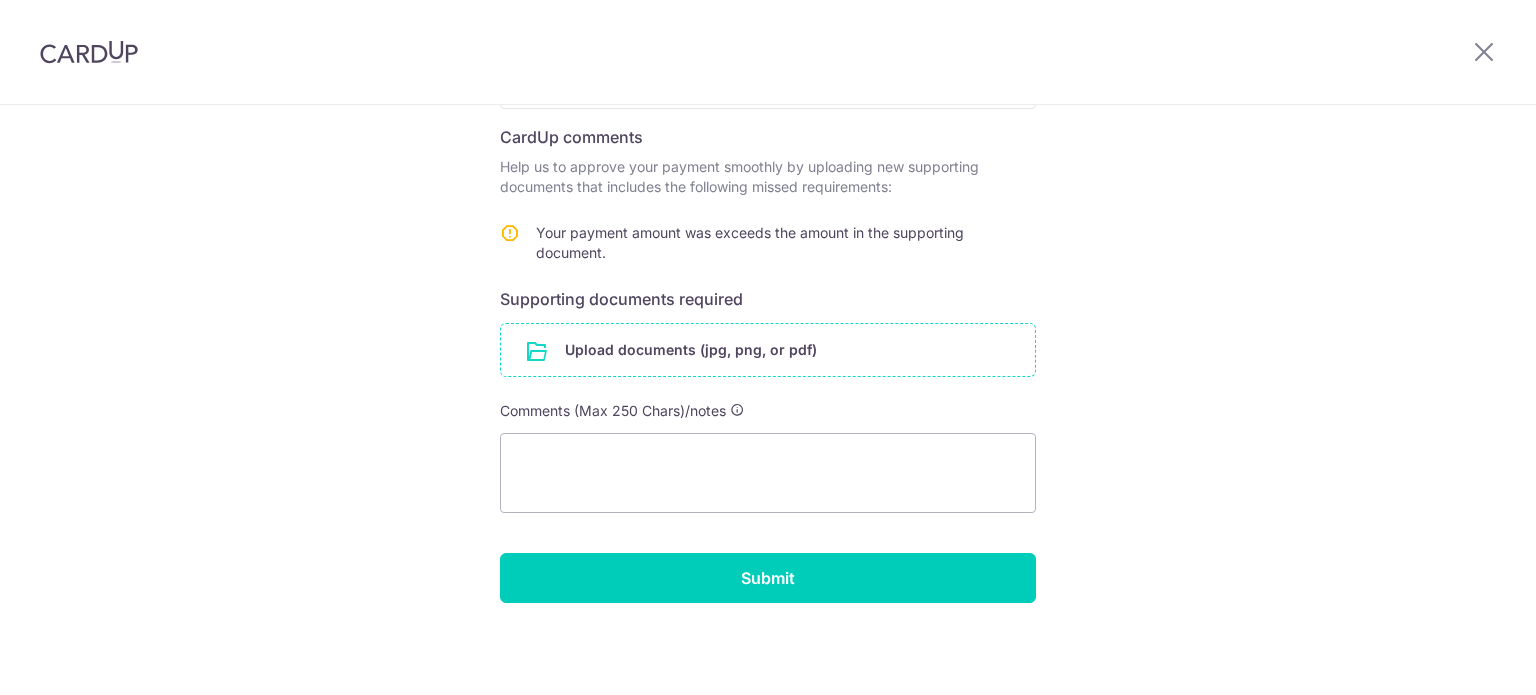 click at bounding box center (768, 350) 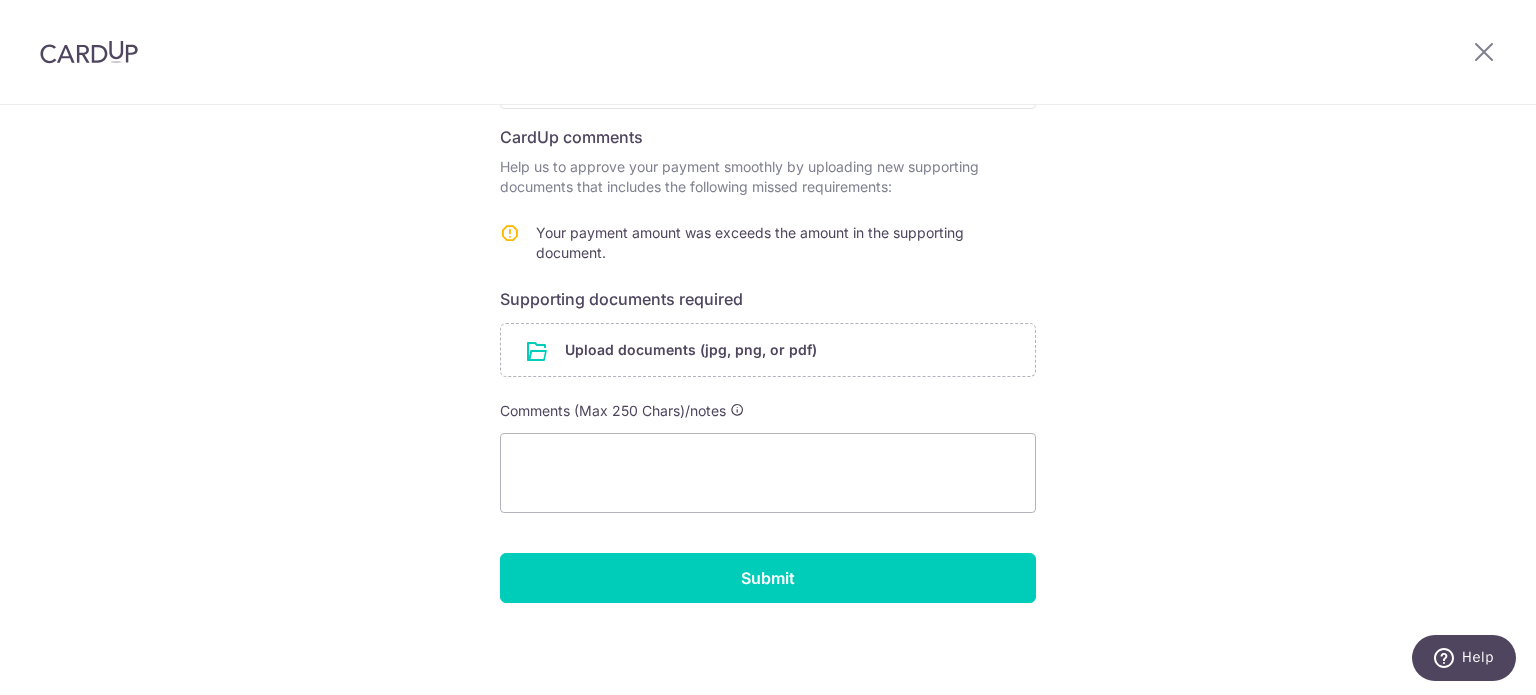 scroll, scrollTop: 0, scrollLeft: 0, axis: both 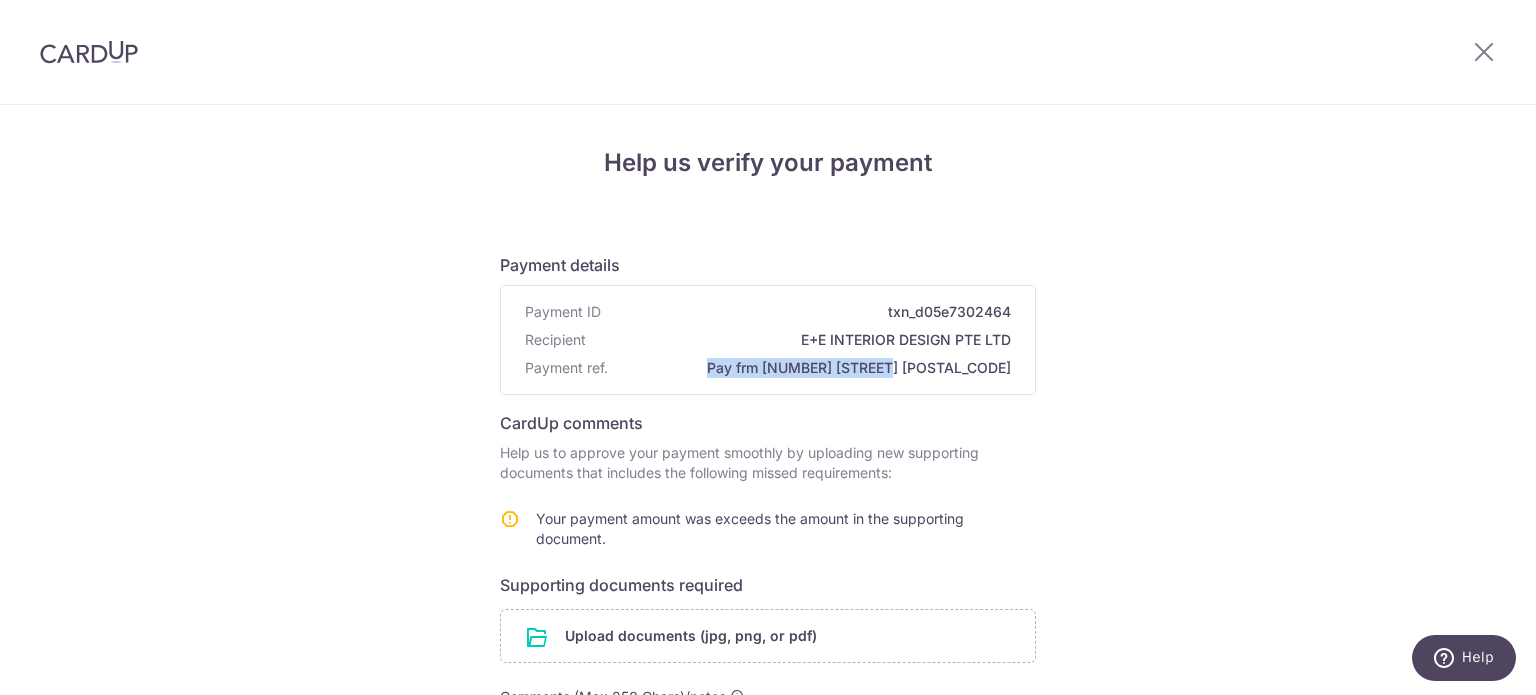 drag, startPoint x: 778, startPoint y: 368, endPoint x: 943, endPoint y: 371, distance: 165.02727 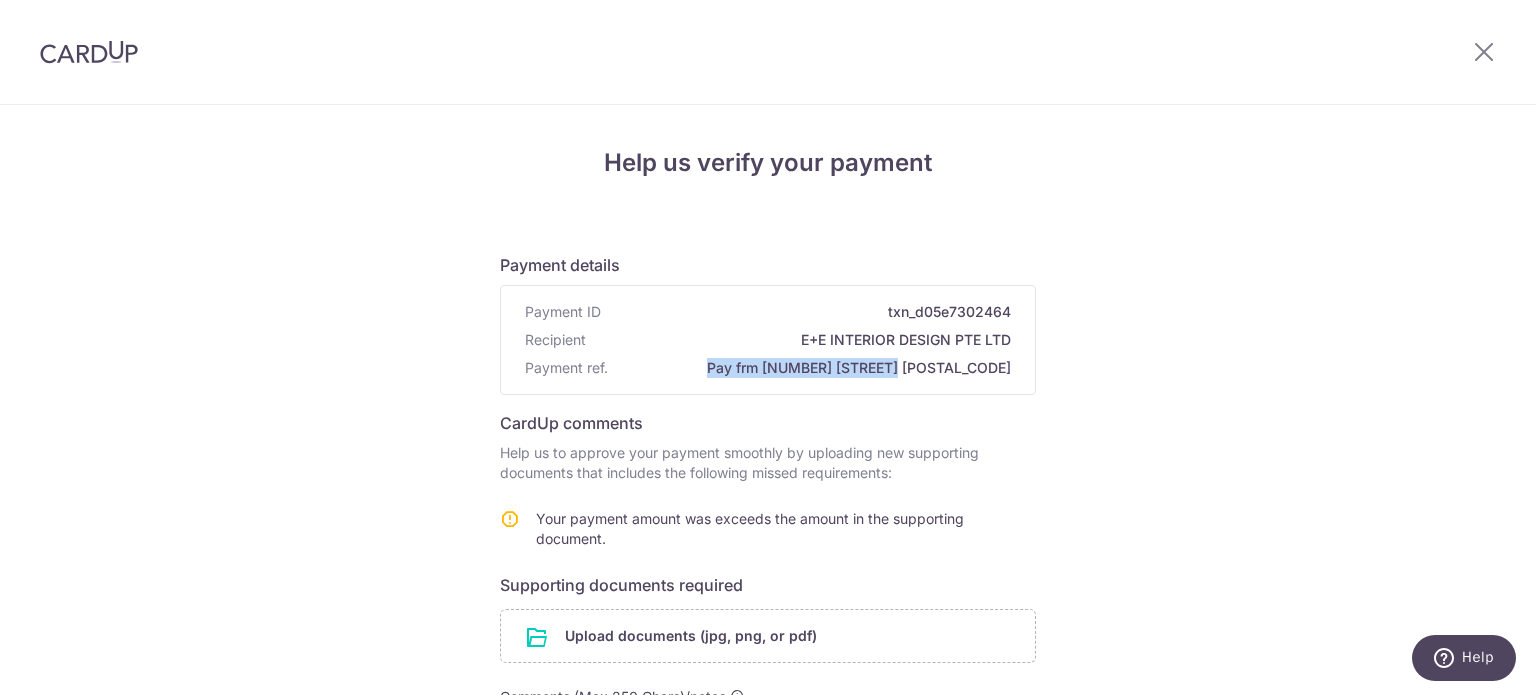 click on "Pay frm [NUMBER] [STREET] [POSTAL_CODE]" at bounding box center [813, 368] 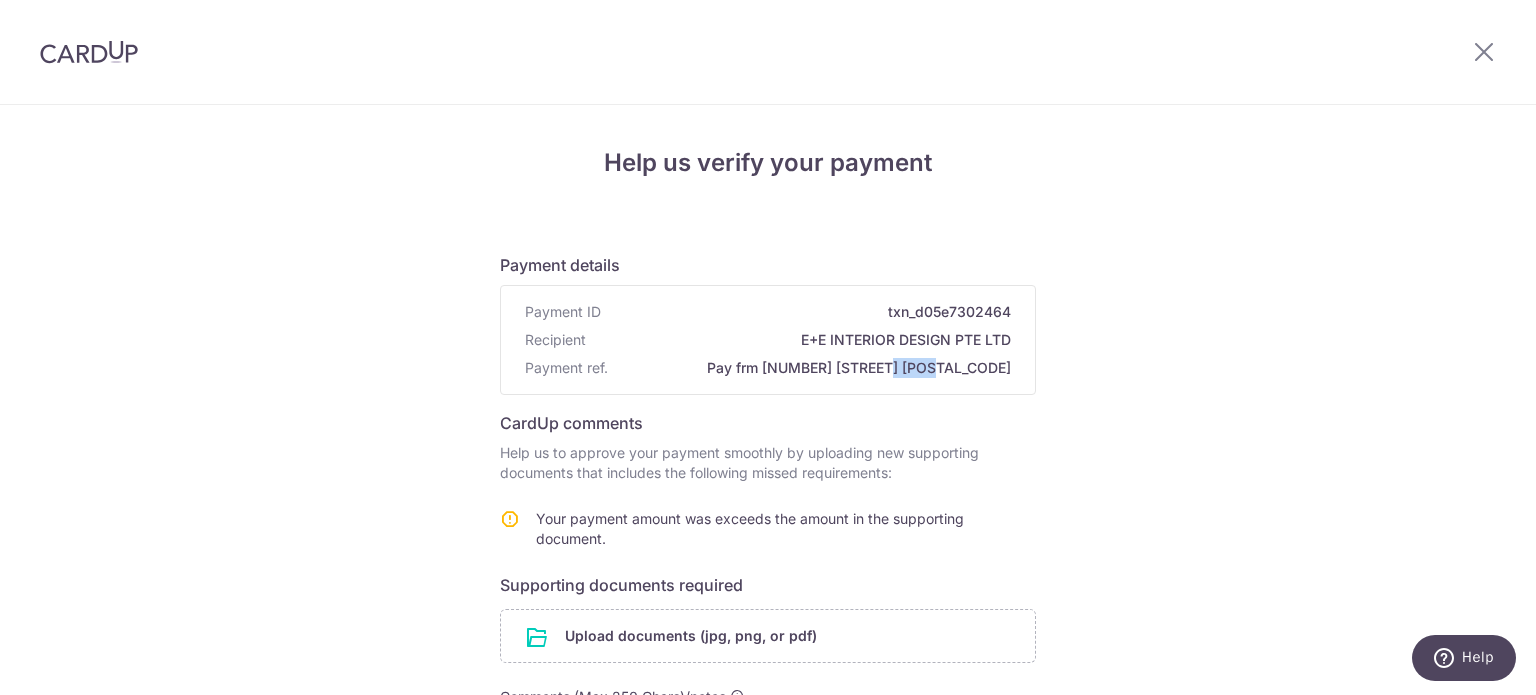 click on "Pay frm [NUMBER] [STREET] [POSTAL_CODE]" at bounding box center [813, 368] 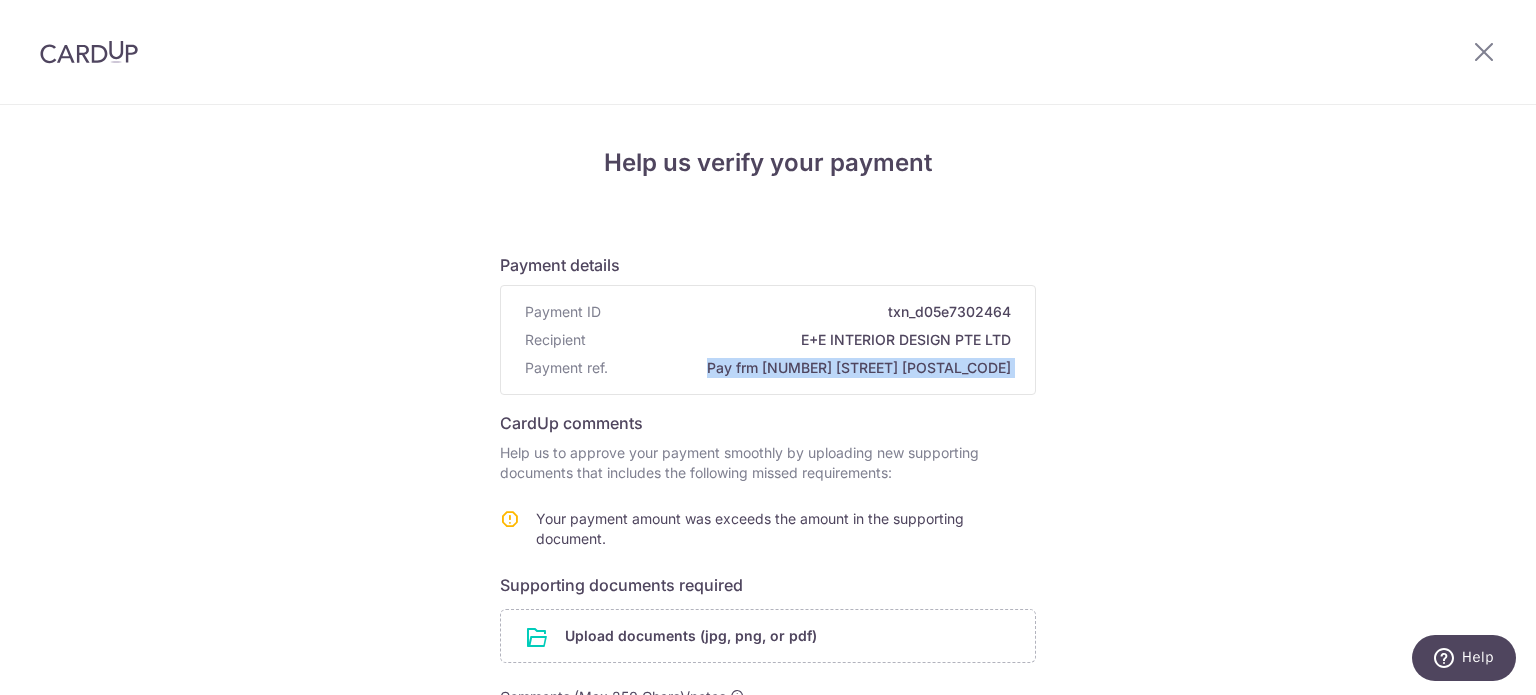 click on "Pay frm [NUMBER] [STREET] [POSTAL_CODE]" at bounding box center (813, 368) 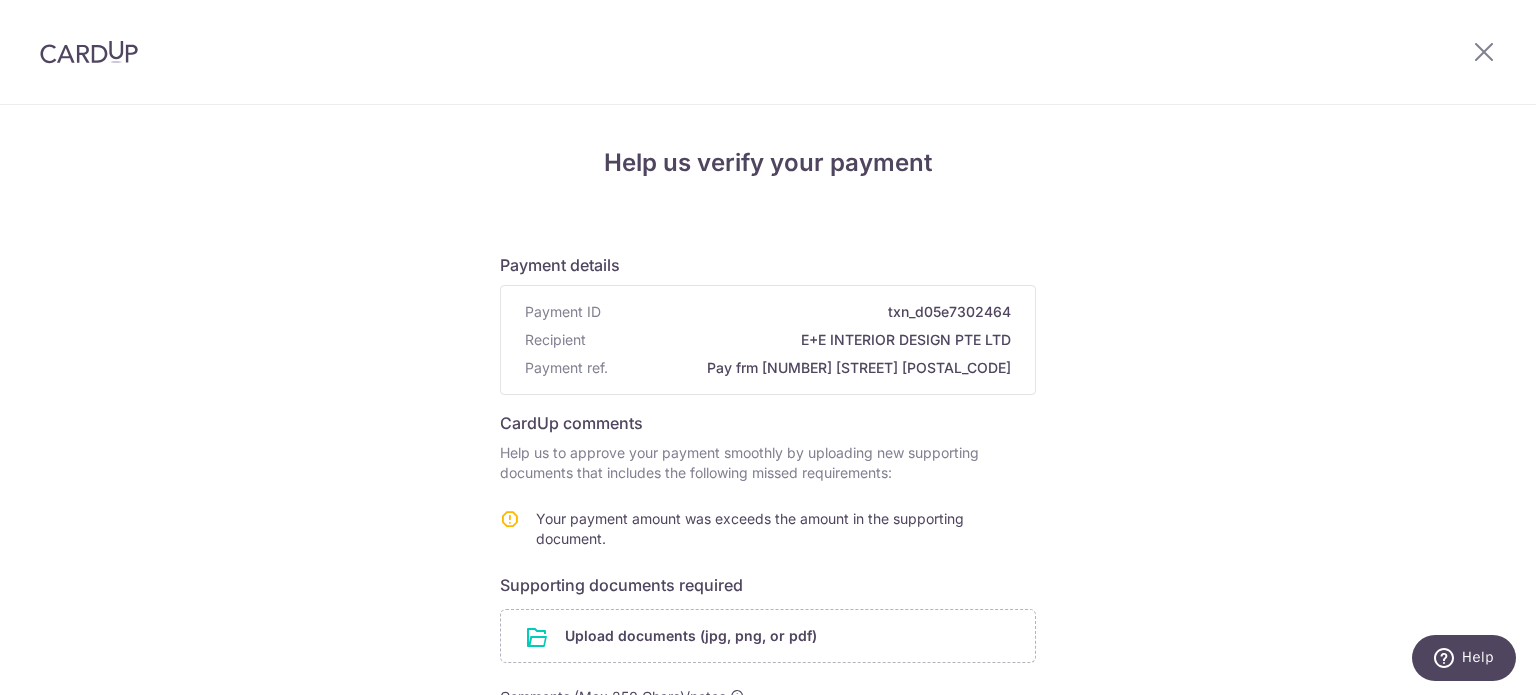 click on "Pay frm [NUMBER] [STREET] [POSTAL_CODE]" at bounding box center [813, 368] 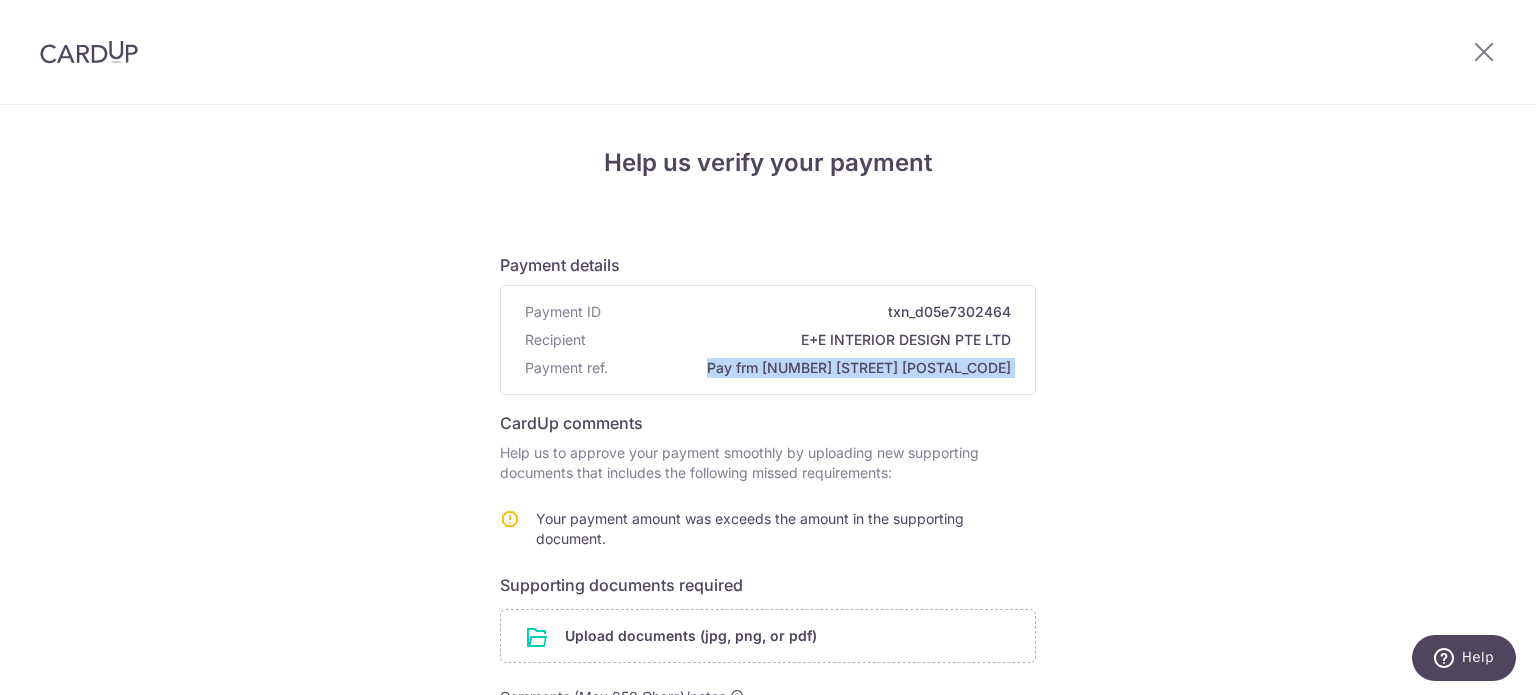click on "Pay frm [NUMBER] [STREET] [POSTAL_CODE]" at bounding box center [813, 368] 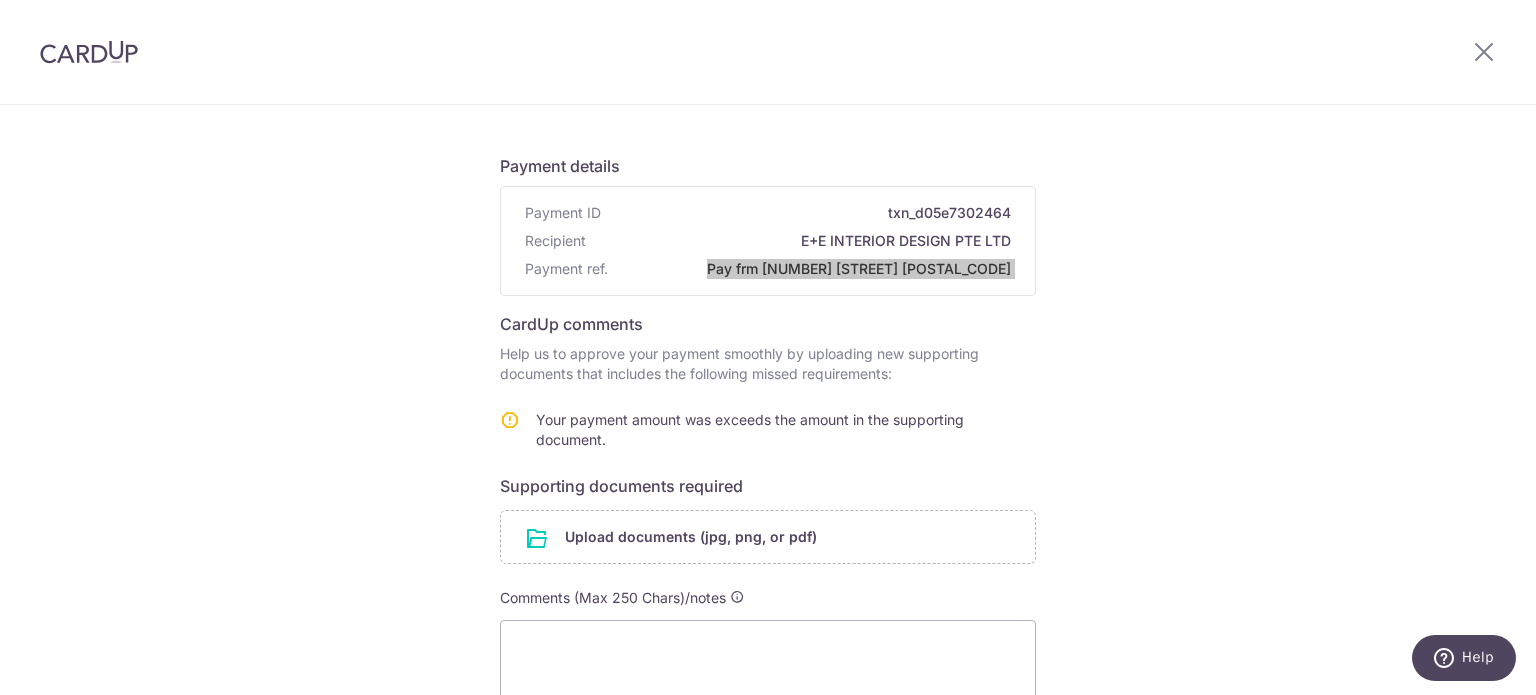 scroll, scrollTop: 286, scrollLeft: 0, axis: vertical 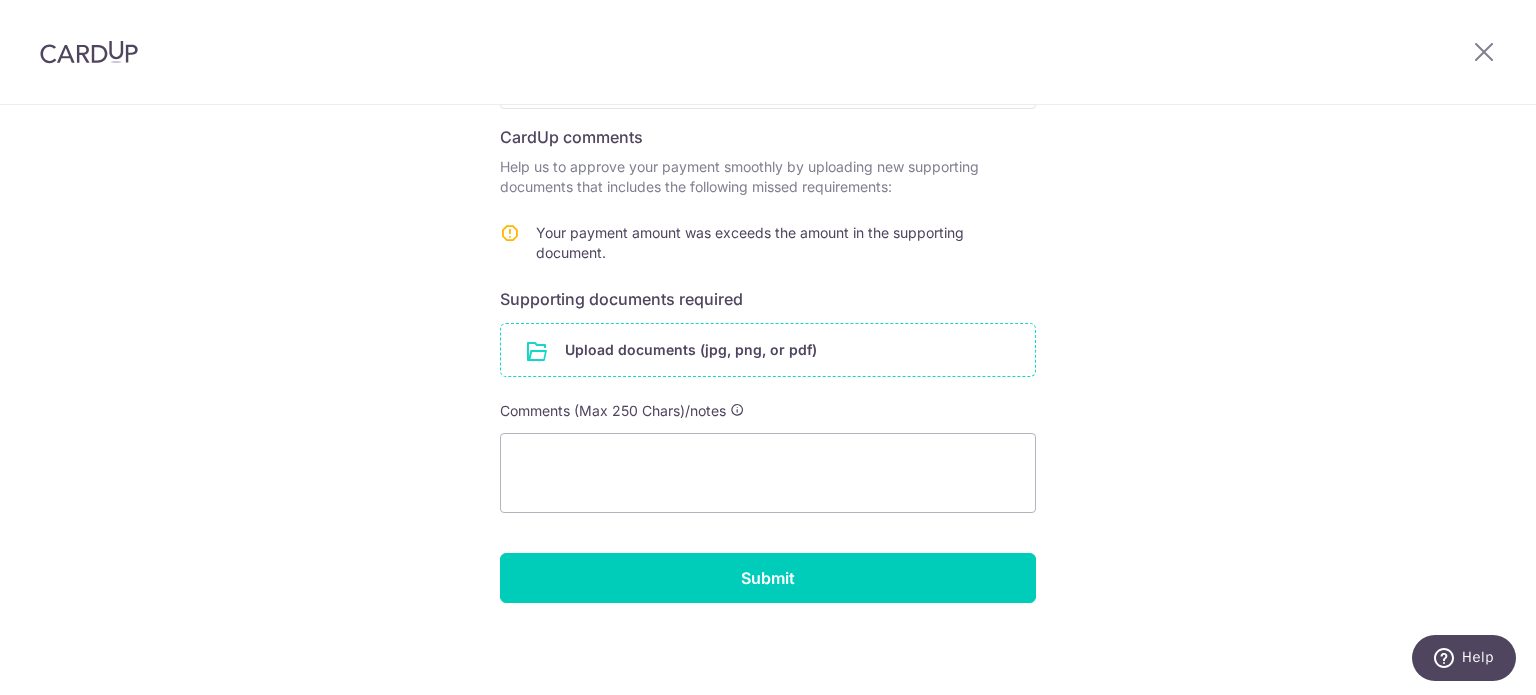 click at bounding box center [768, 350] 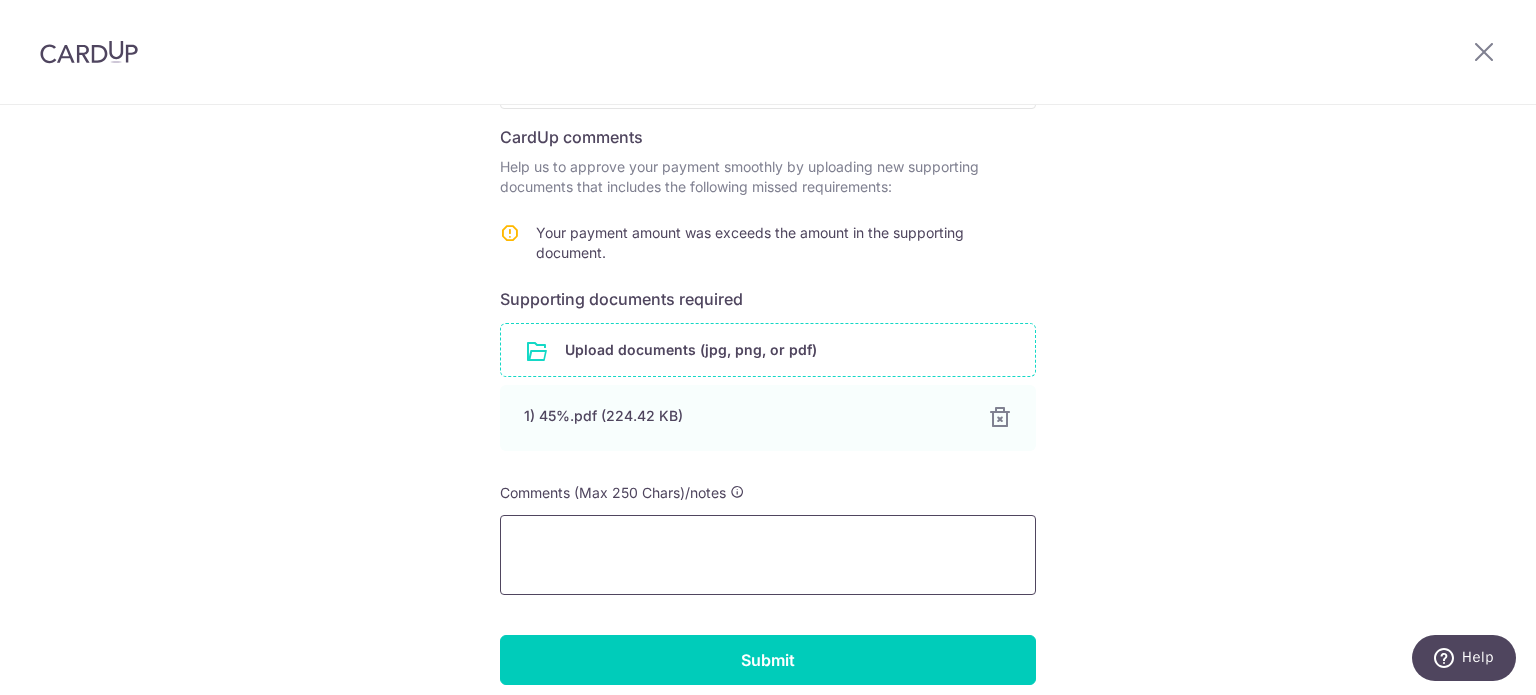 click at bounding box center [768, 555] 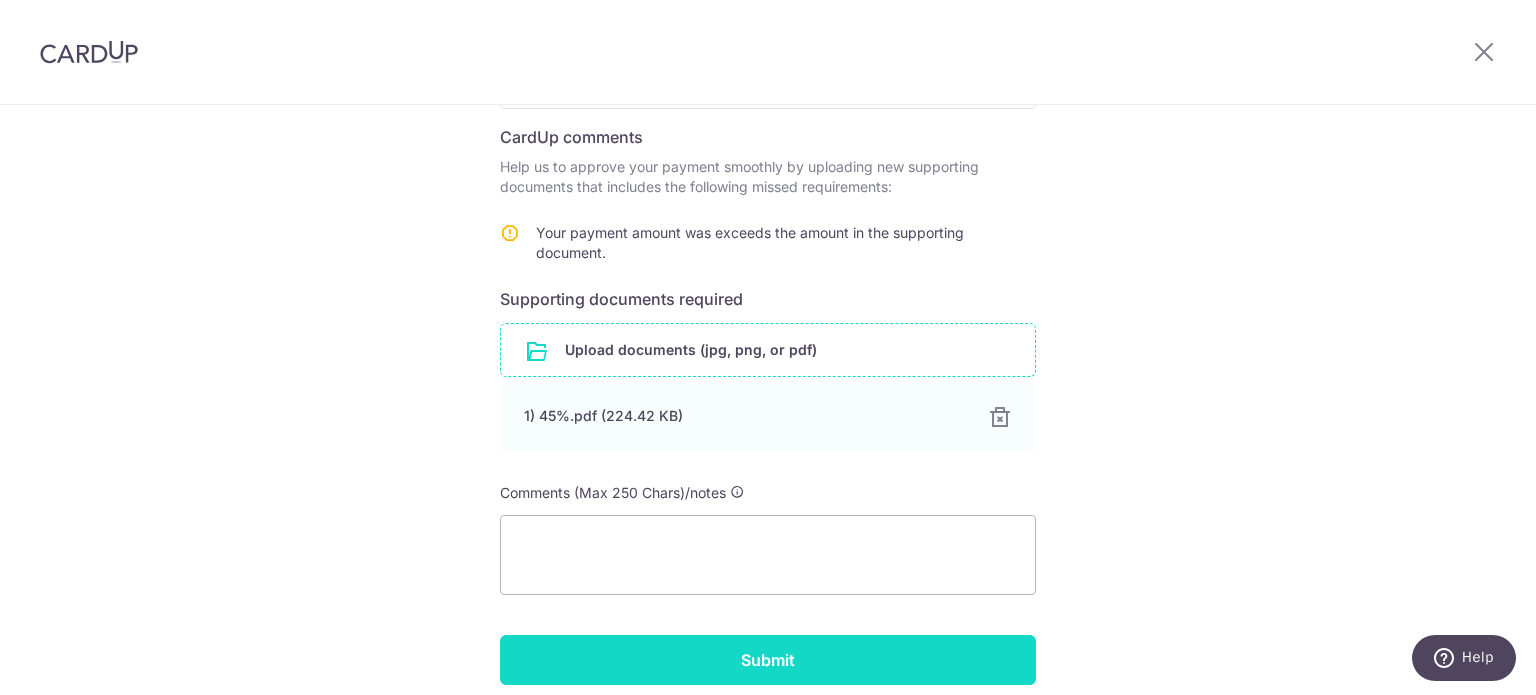 click on "Submit" at bounding box center (768, 660) 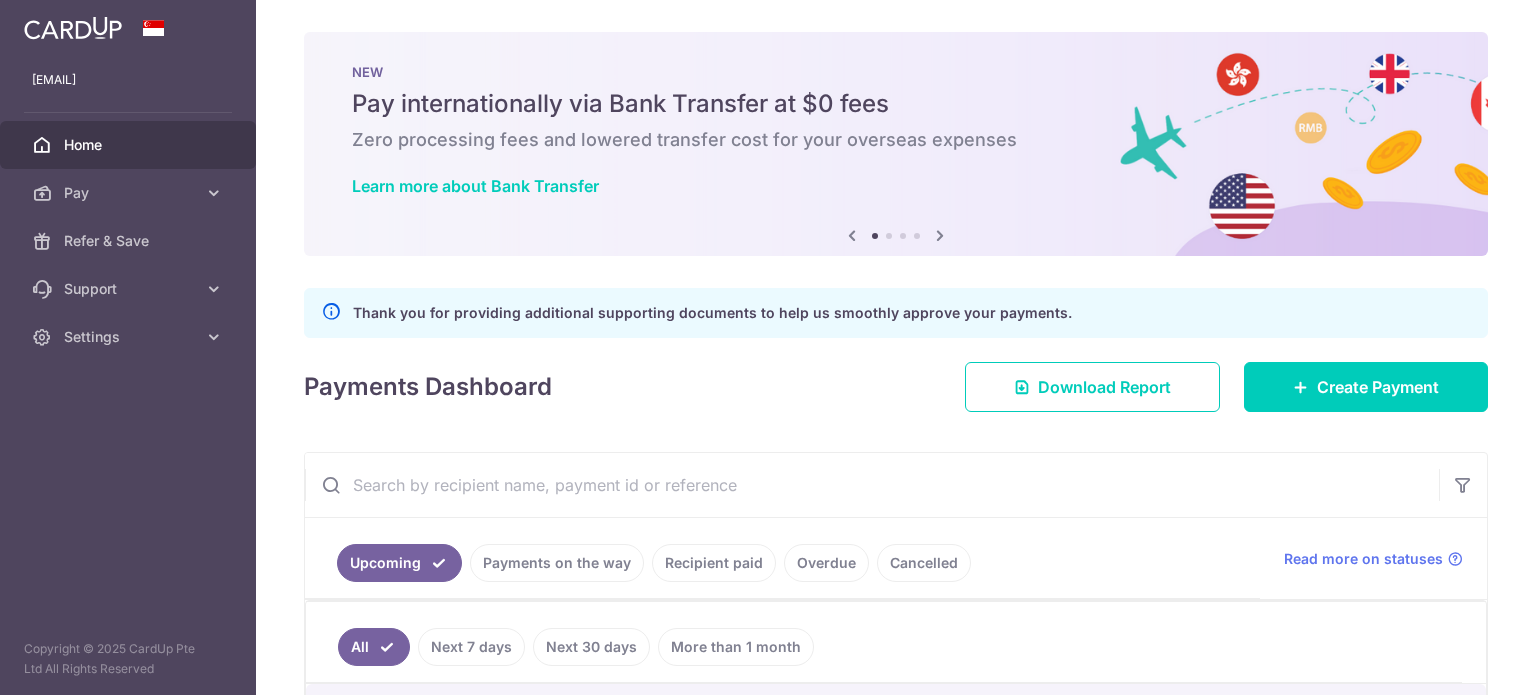 scroll, scrollTop: 0, scrollLeft: 0, axis: both 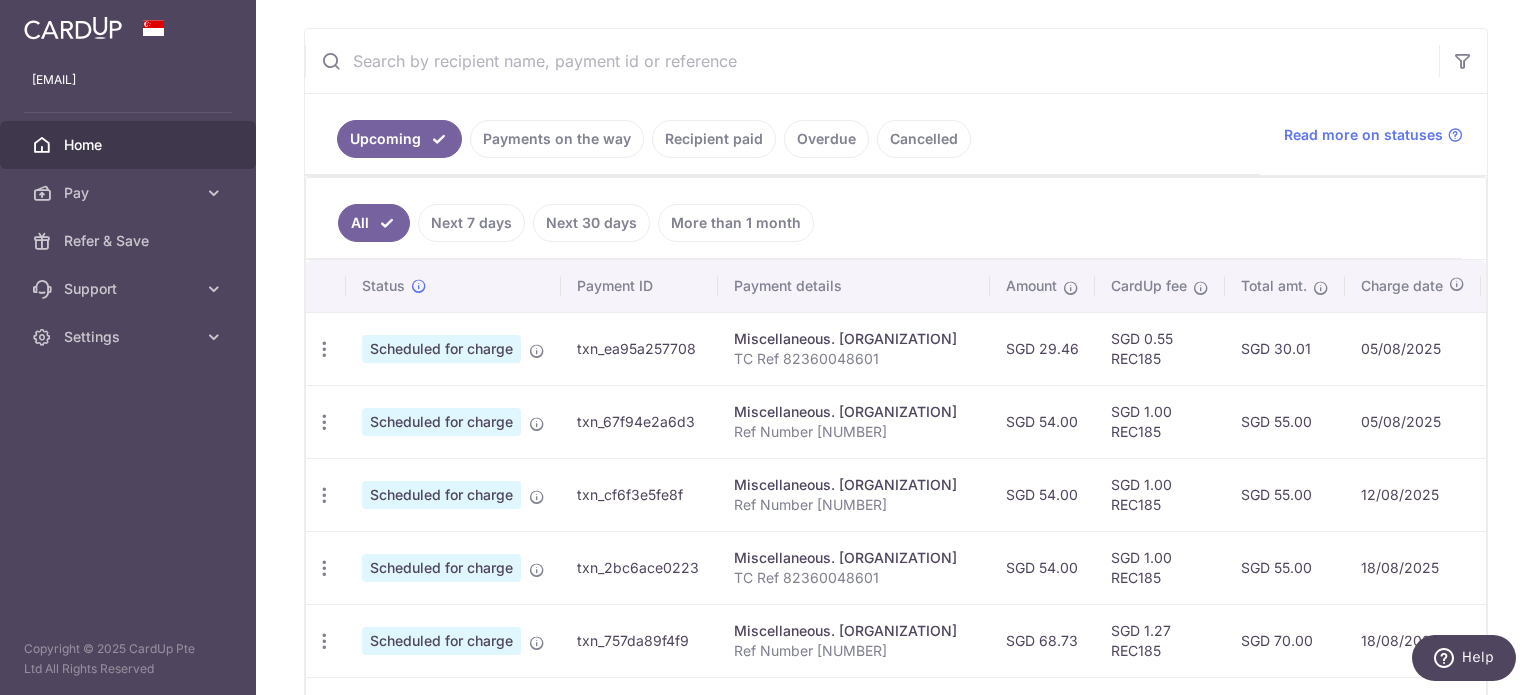 click on "Next 7 days" at bounding box center (471, 223) 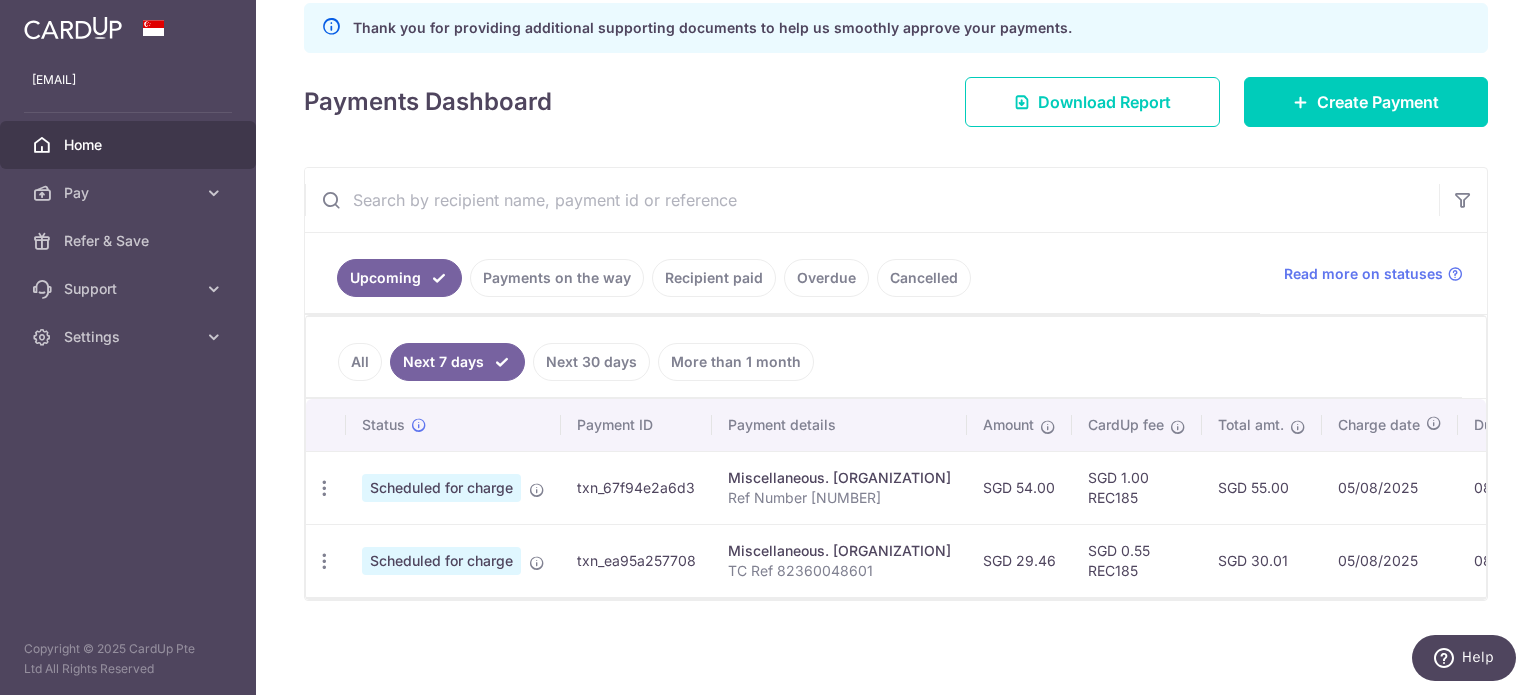 click on "Payments on the way" at bounding box center (557, 278) 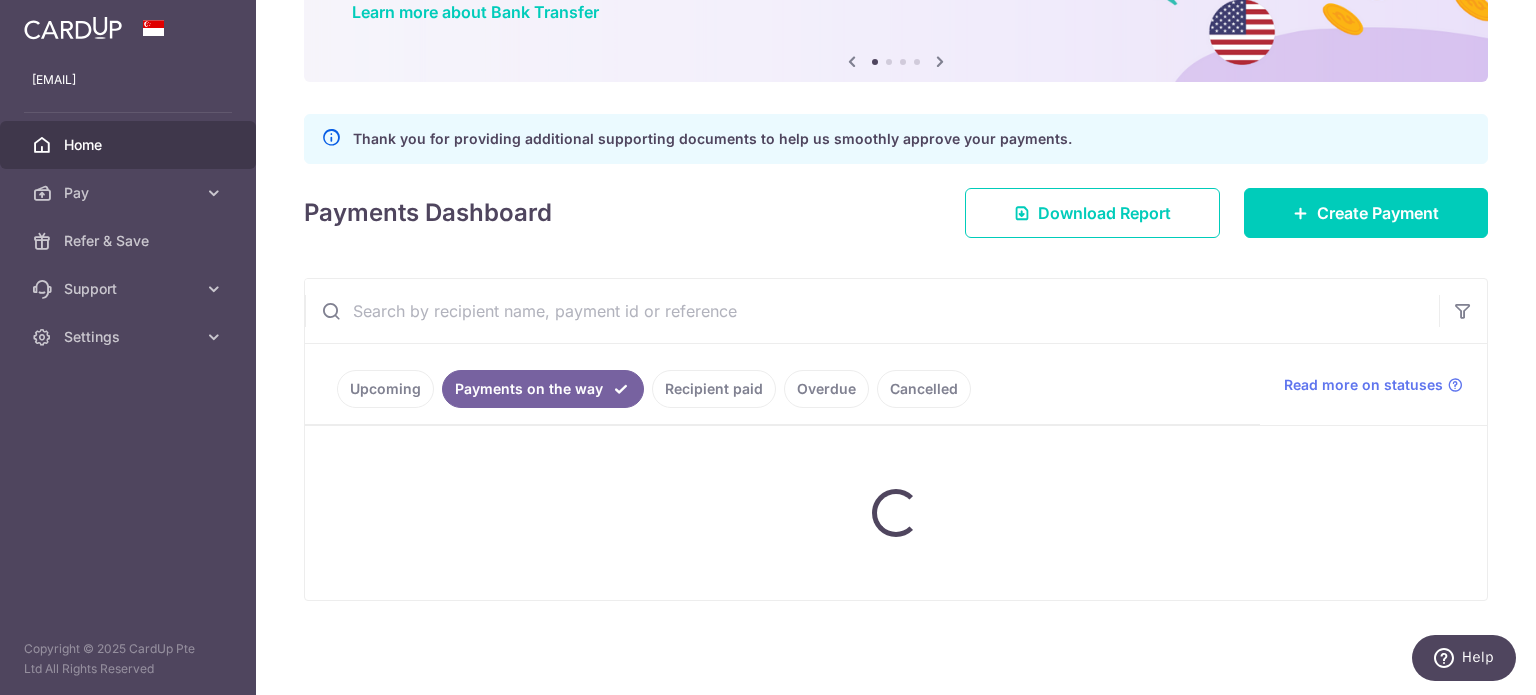 scroll, scrollTop: 260, scrollLeft: 0, axis: vertical 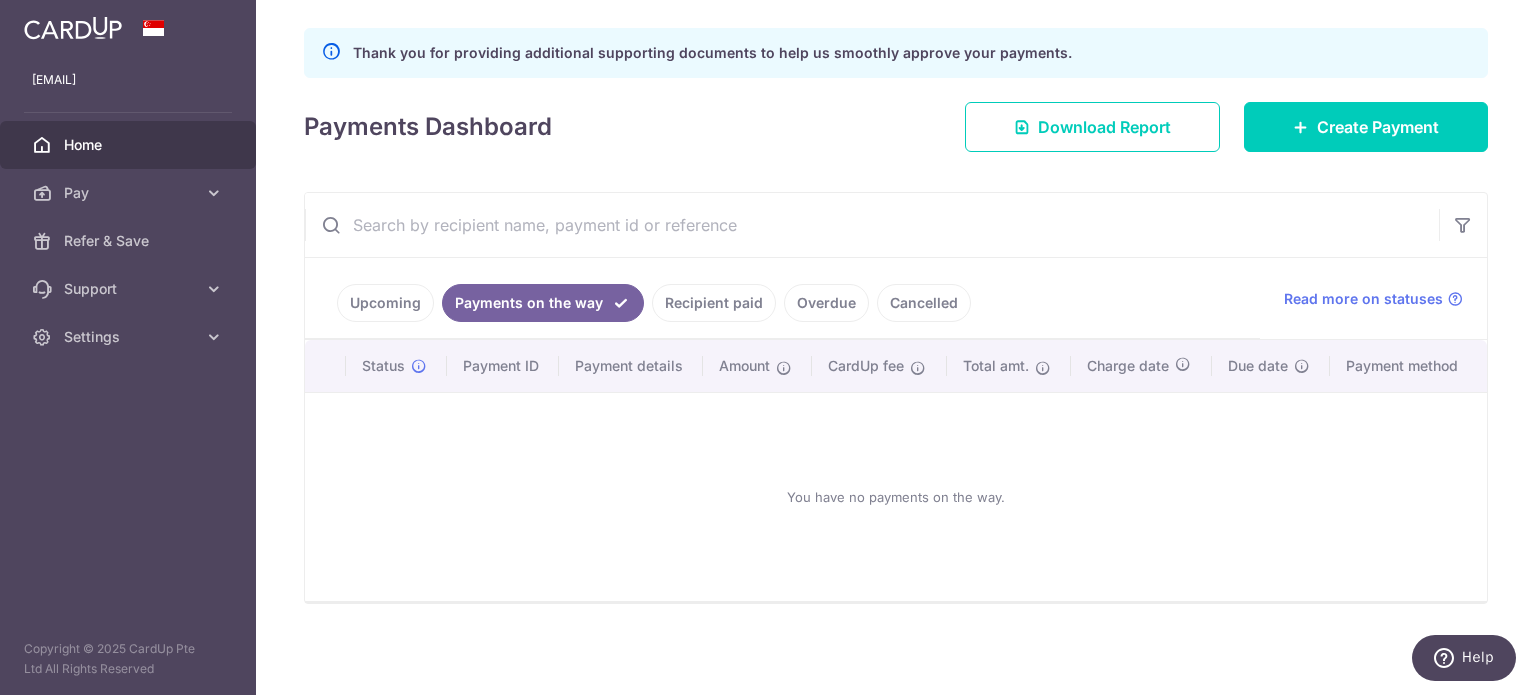click on "Recipient paid" at bounding box center (714, 303) 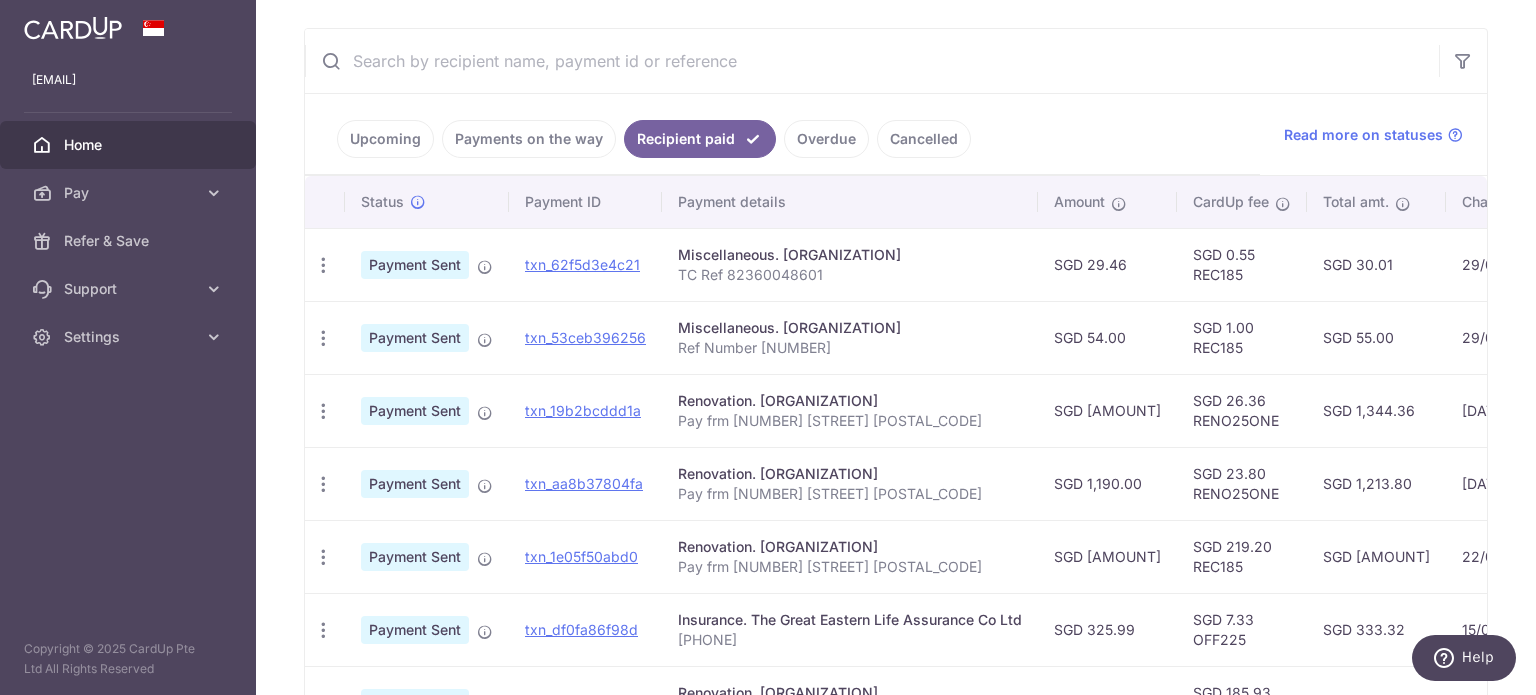 click on "Overdue" at bounding box center [826, 139] 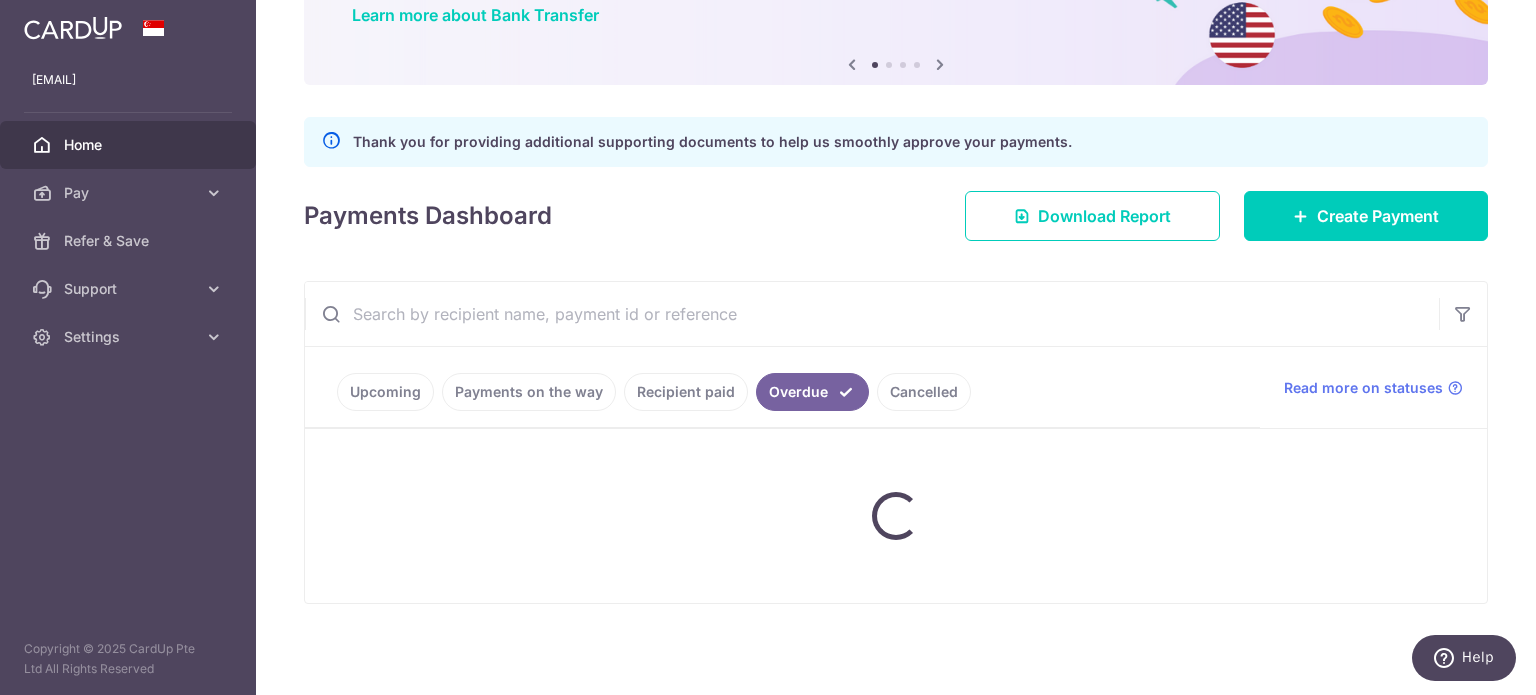 scroll, scrollTop: 134, scrollLeft: 0, axis: vertical 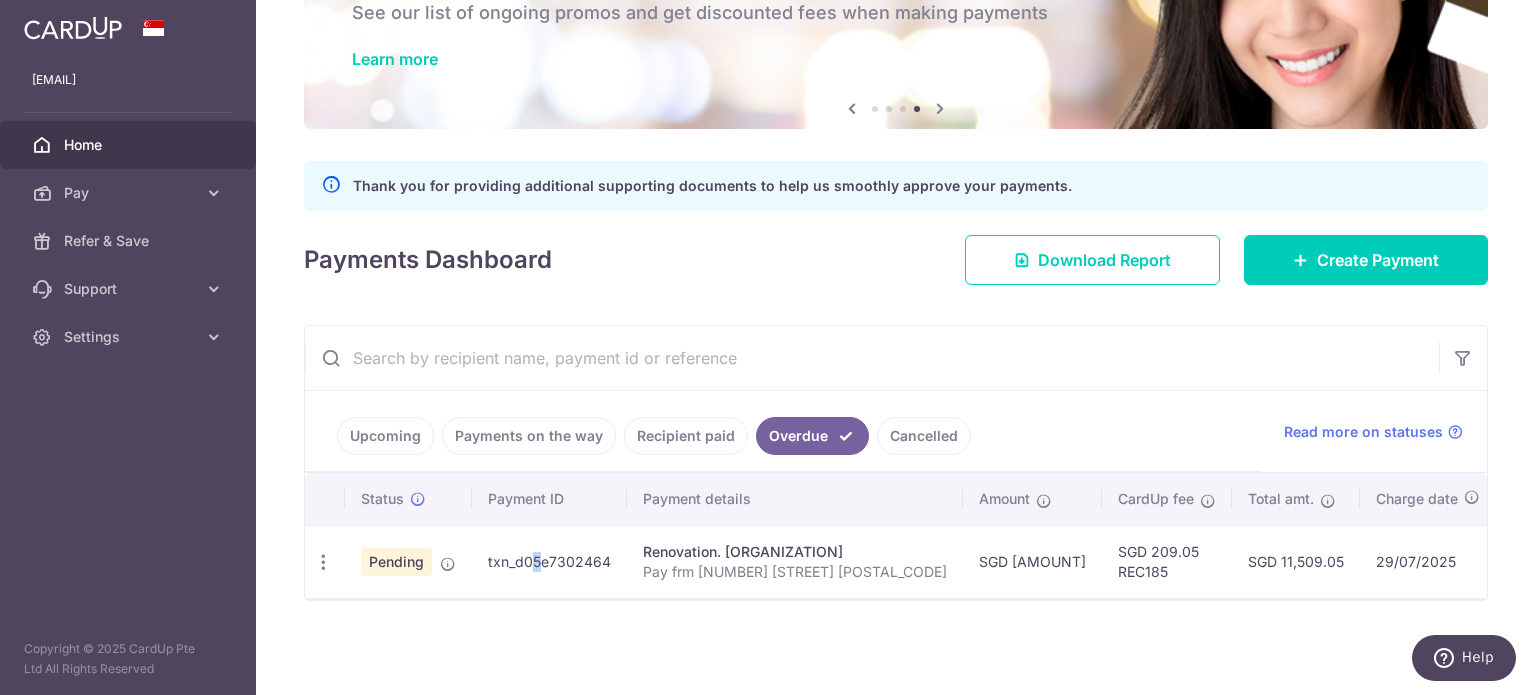 click on "txn_d05e7302464" at bounding box center (549, 561) 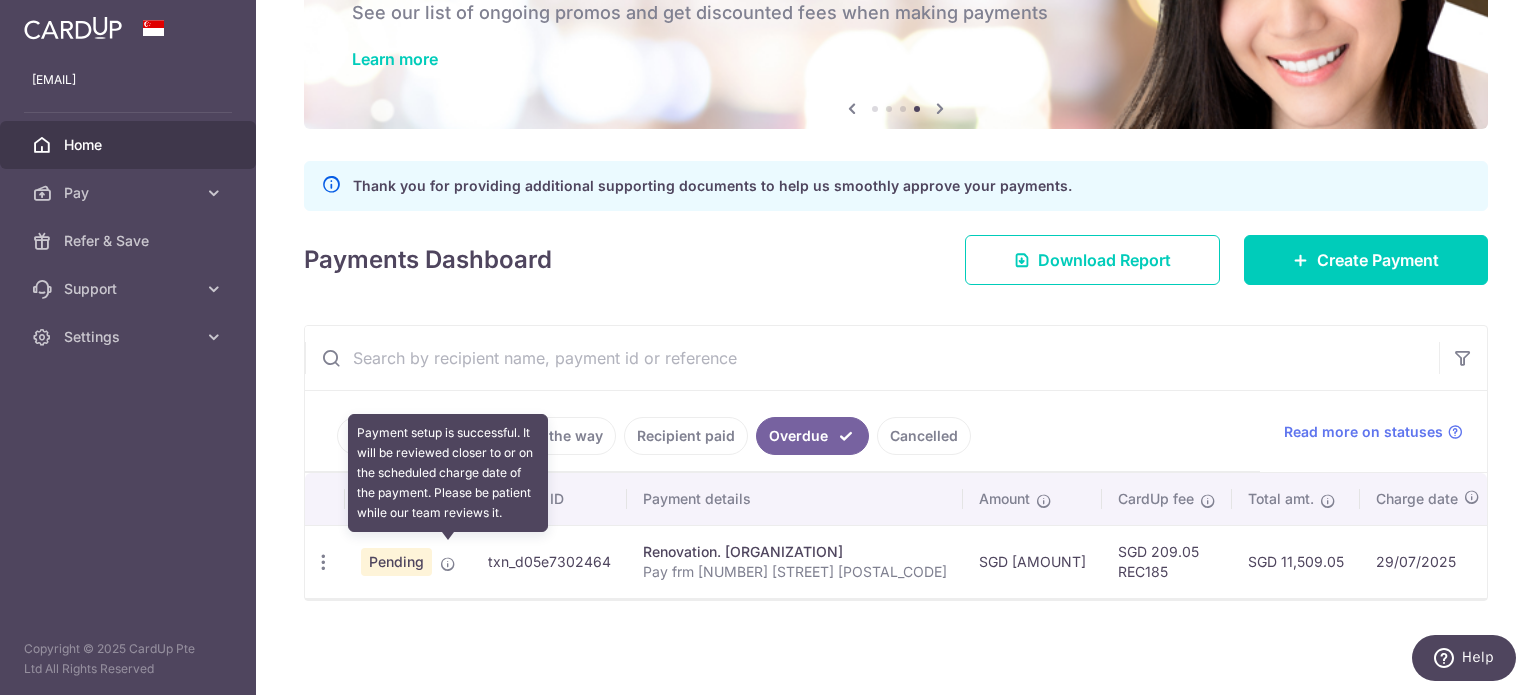 click at bounding box center [448, 564] 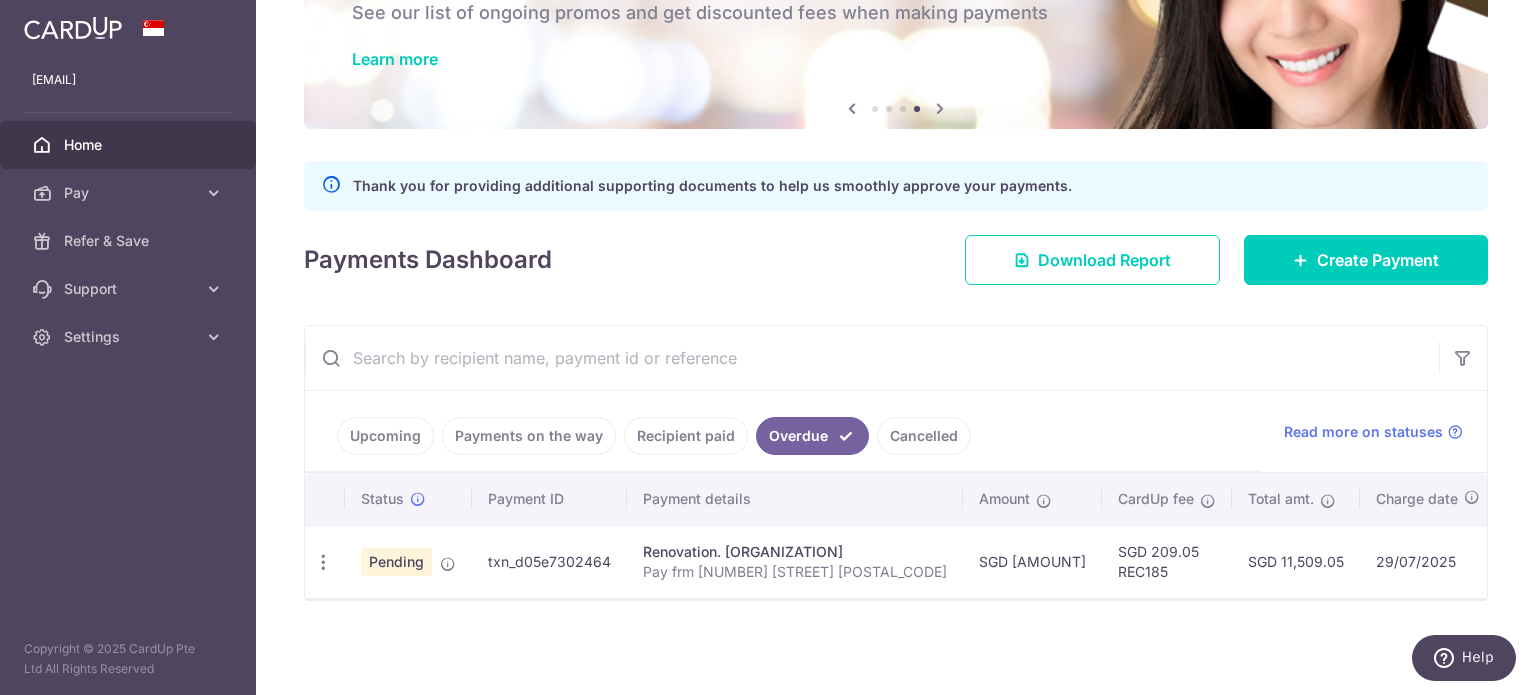 drag, startPoint x: 927, startPoint y: 575, endPoint x: 1084, endPoint y: 549, distance: 159.1383 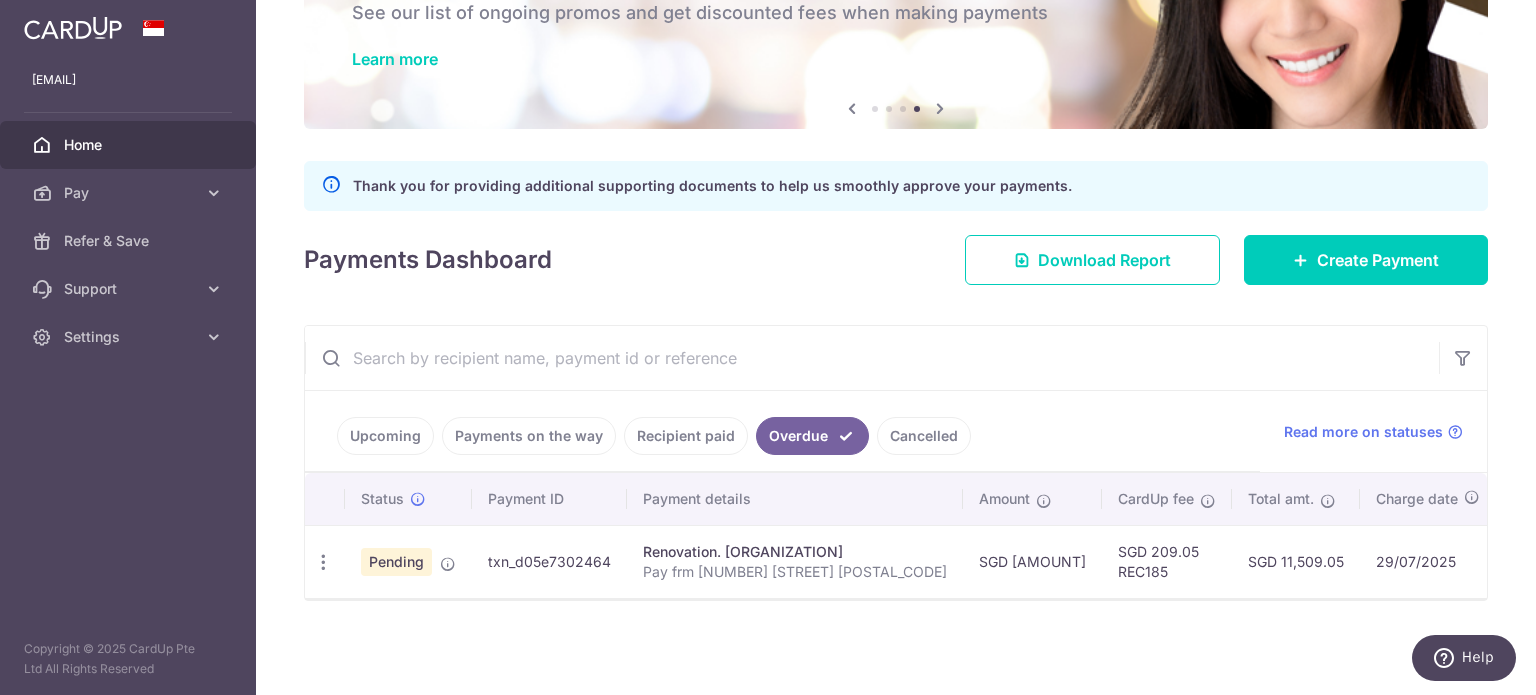 click on "SGD [AMOUNT]
REC[NUMBER]" at bounding box center [1167, 561] 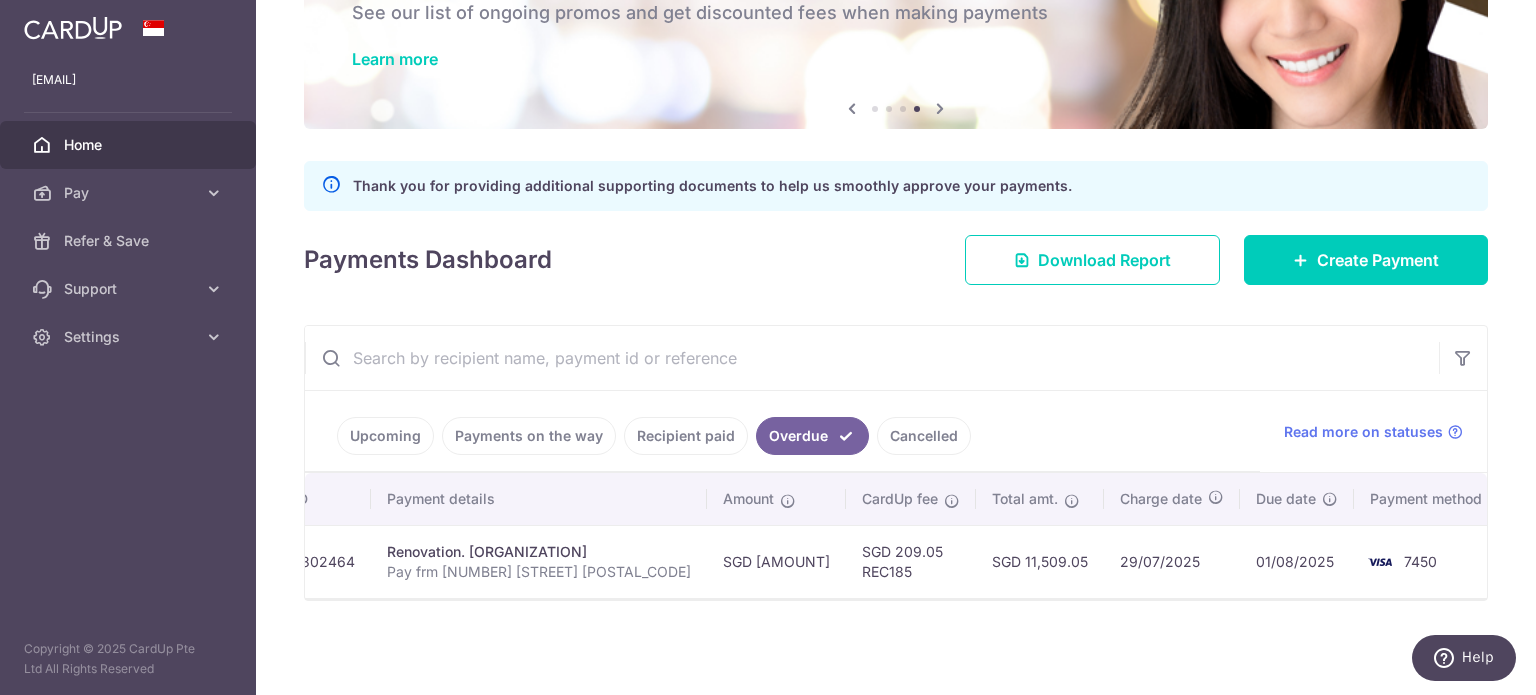 scroll, scrollTop: 0, scrollLeft: 0, axis: both 